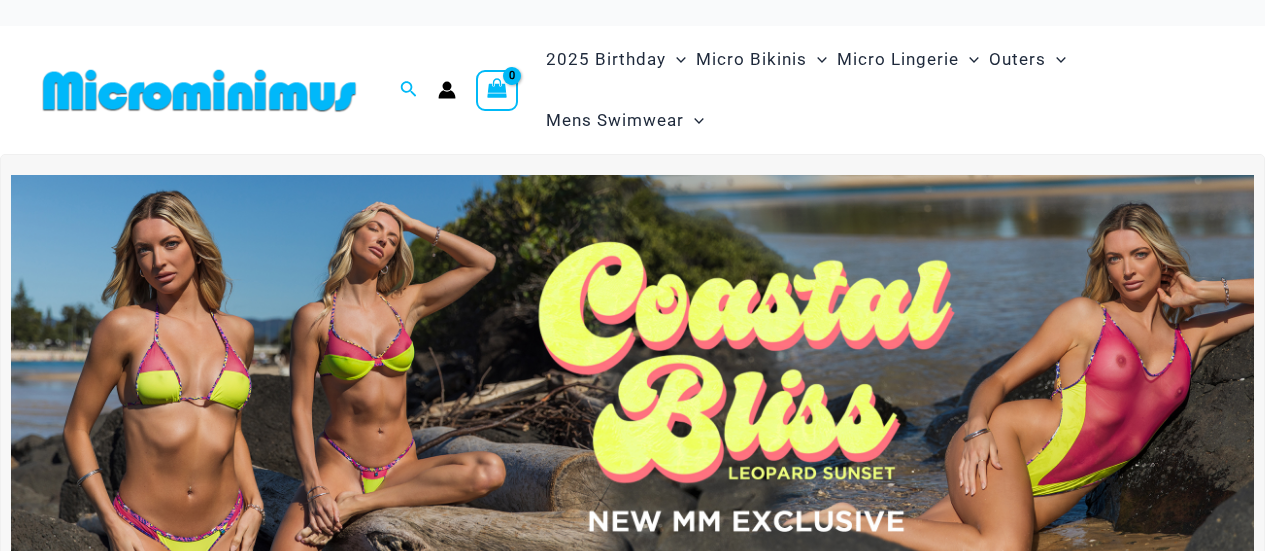 scroll, scrollTop: 0, scrollLeft: 0, axis: both 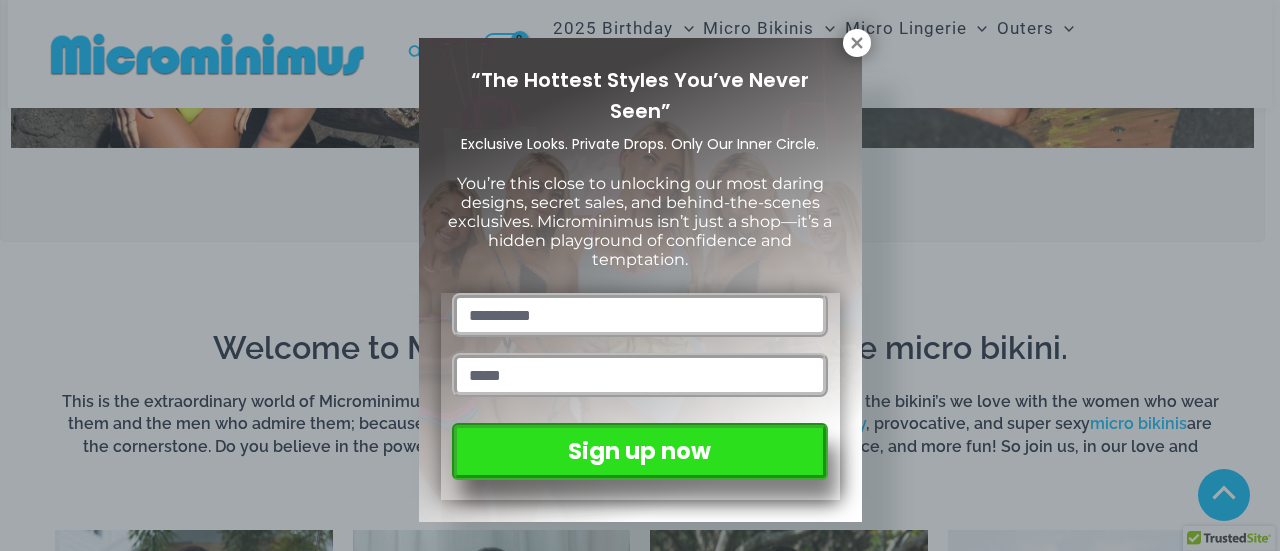 drag, startPoint x: 1272, startPoint y: 24, endPoint x: 1246, endPoint y: 41, distance: 31.06445 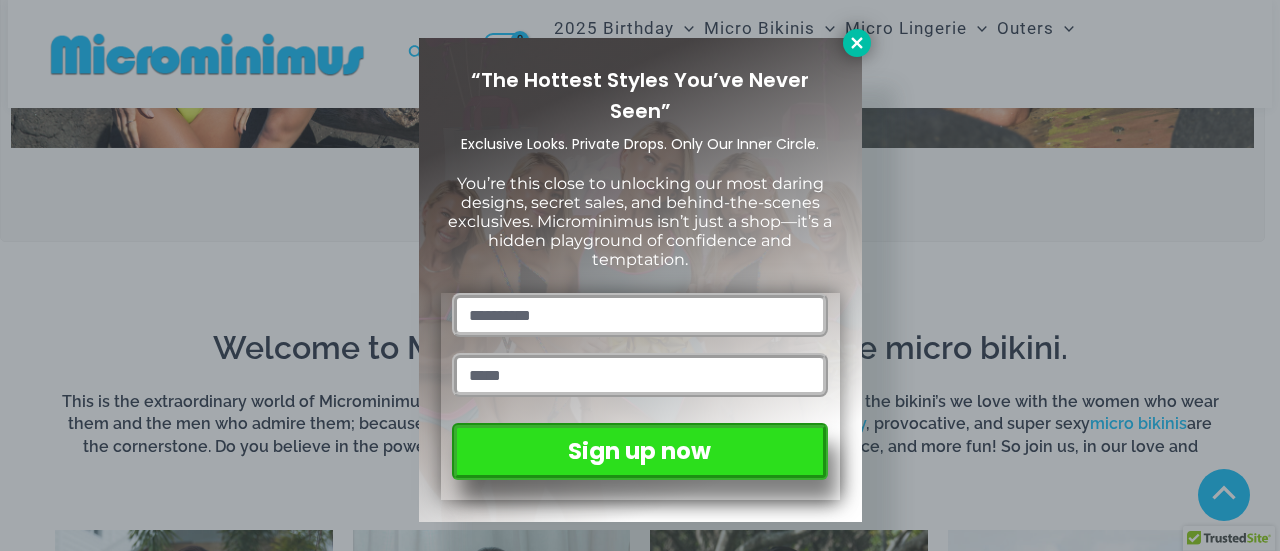 click 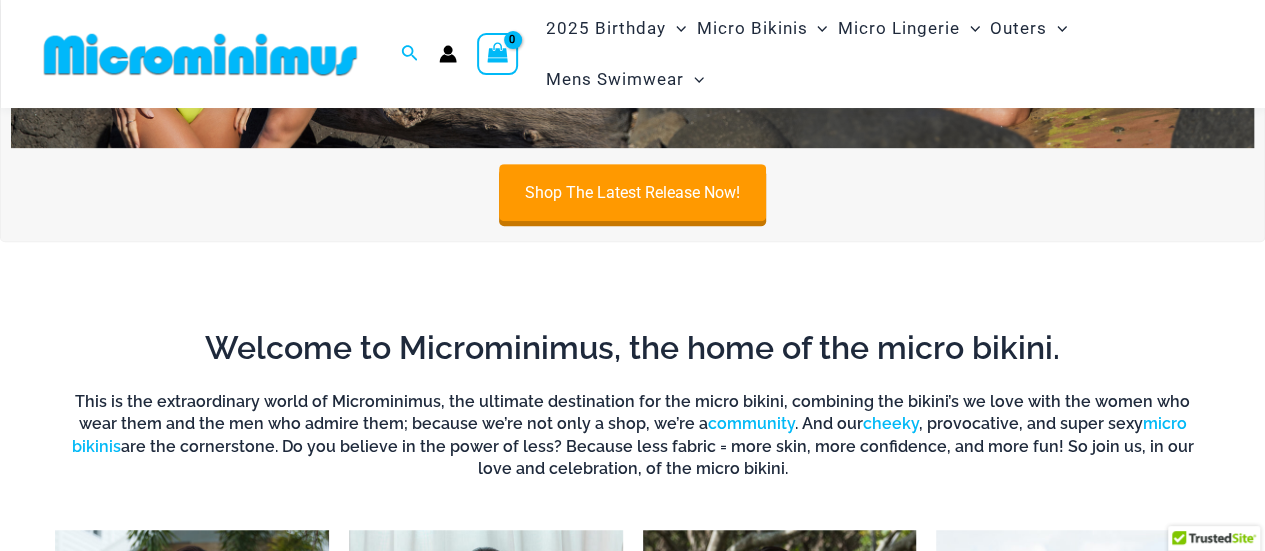 scroll, scrollTop: 68, scrollLeft: 0, axis: vertical 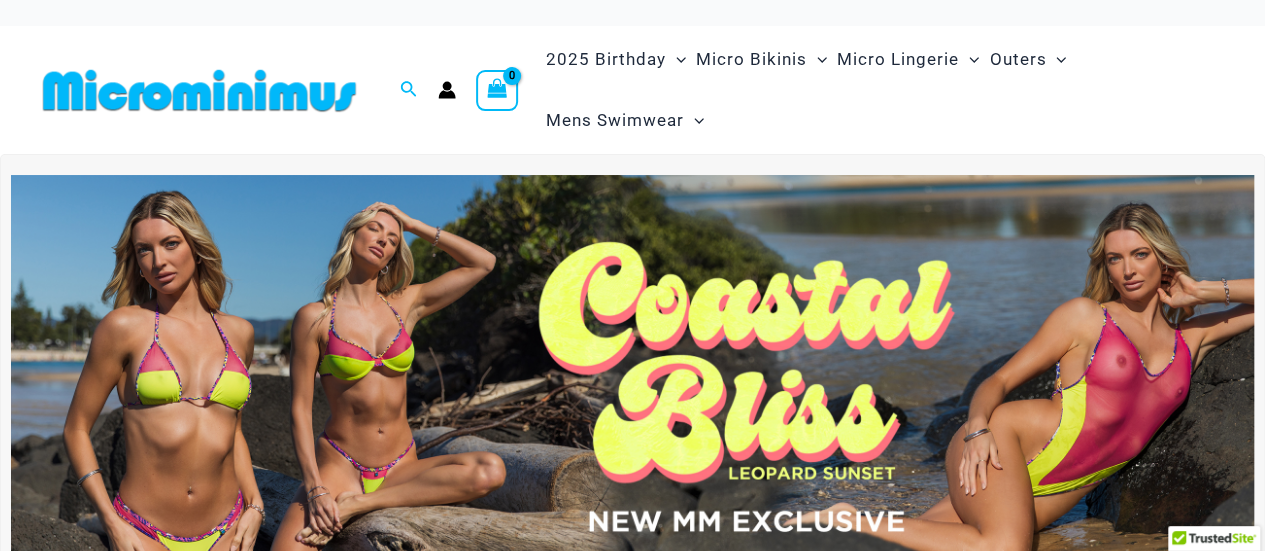 click at bounding box center (632, 386) 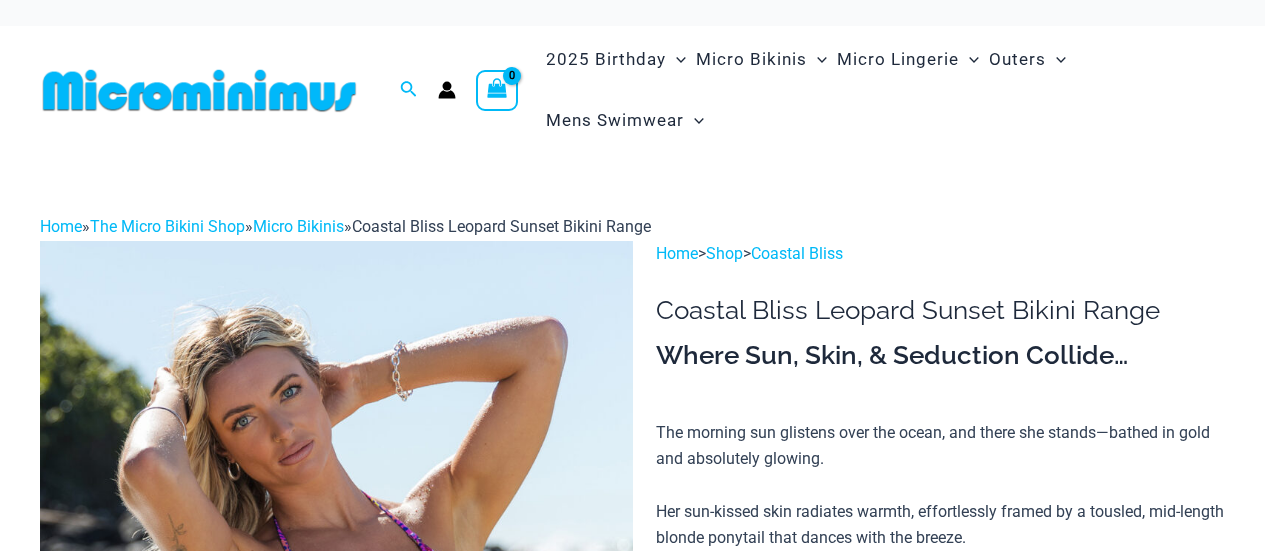 scroll, scrollTop: 0, scrollLeft: 0, axis: both 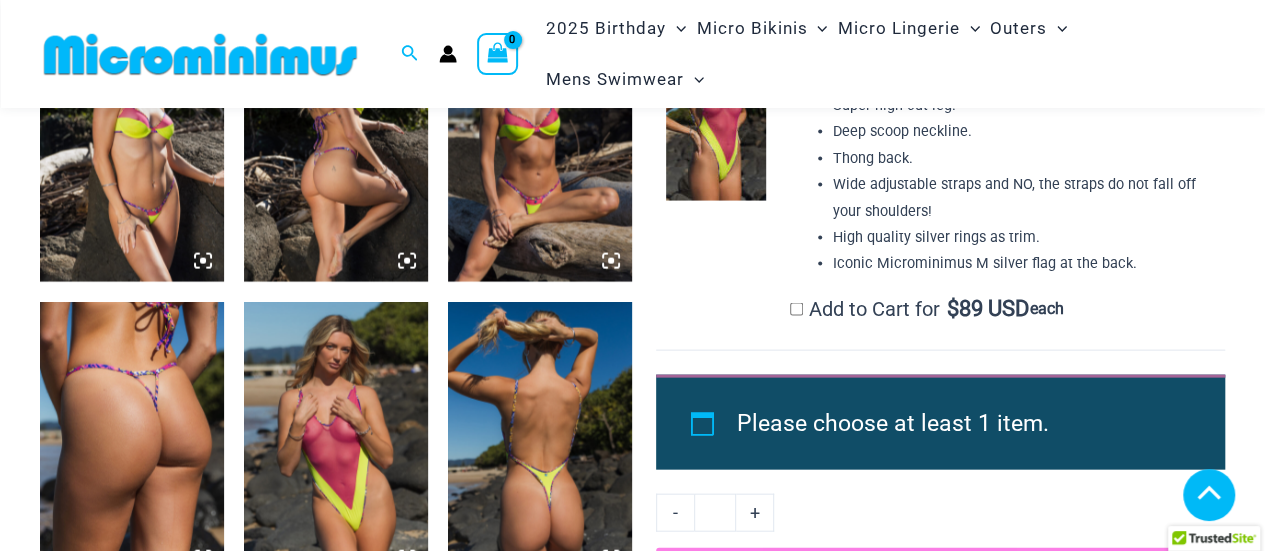 click on "Home  »  The Micro Bikini Shop  »  Micro Bikinis  »  Coastal Bliss Leopard Sunset Bikini Range
Coastal Bliss Leopard Sunset Bikini Range" at bounding box center (632, 1656) 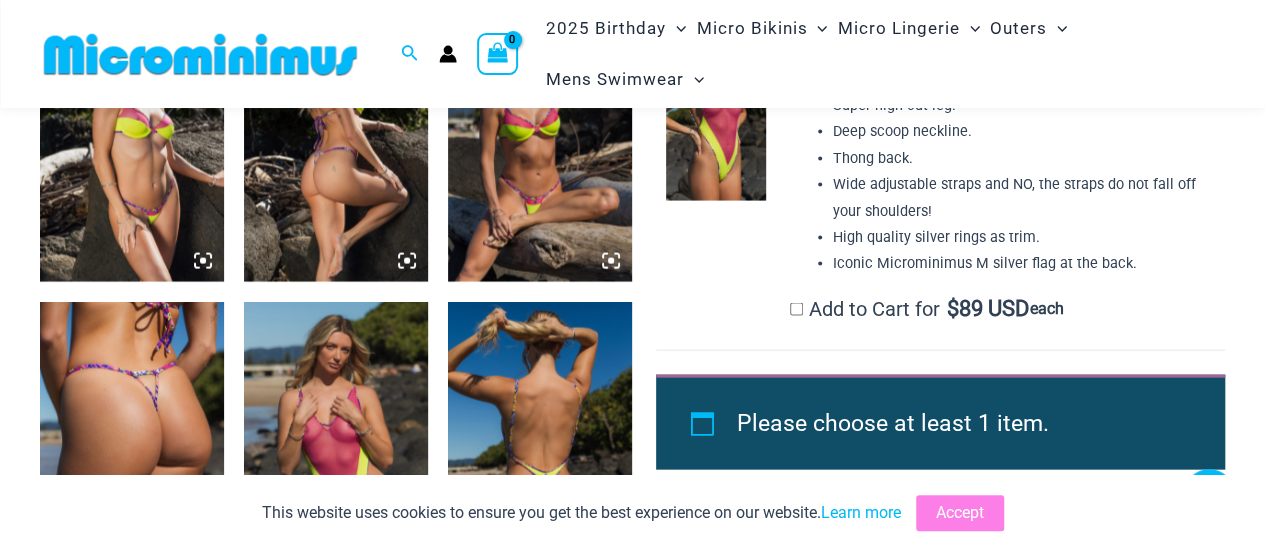 scroll, scrollTop: 1536, scrollLeft: 0, axis: vertical 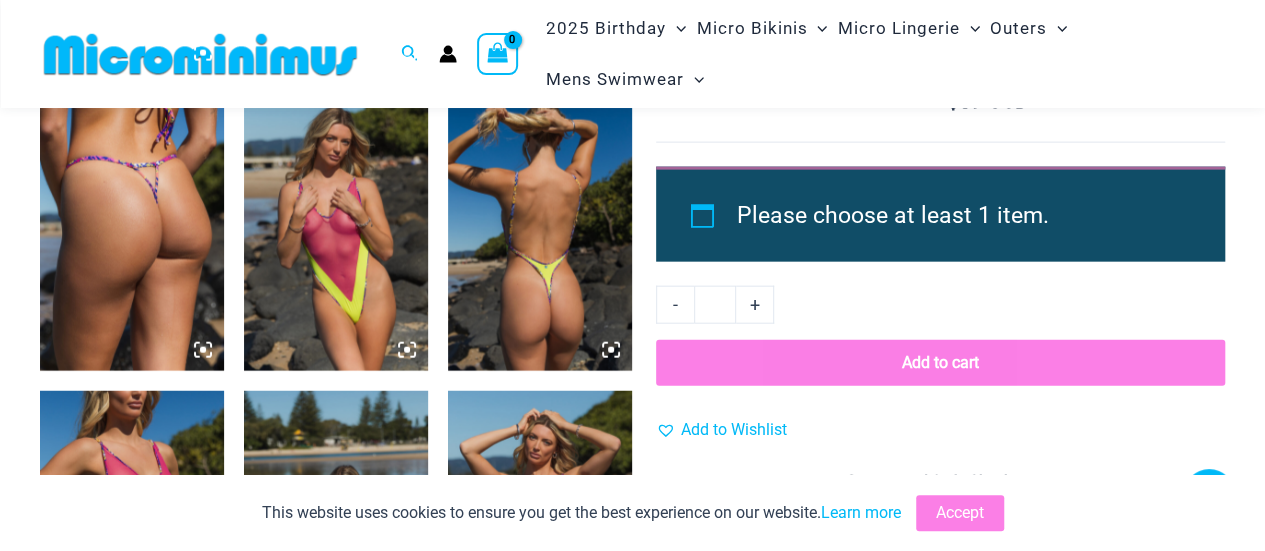 click 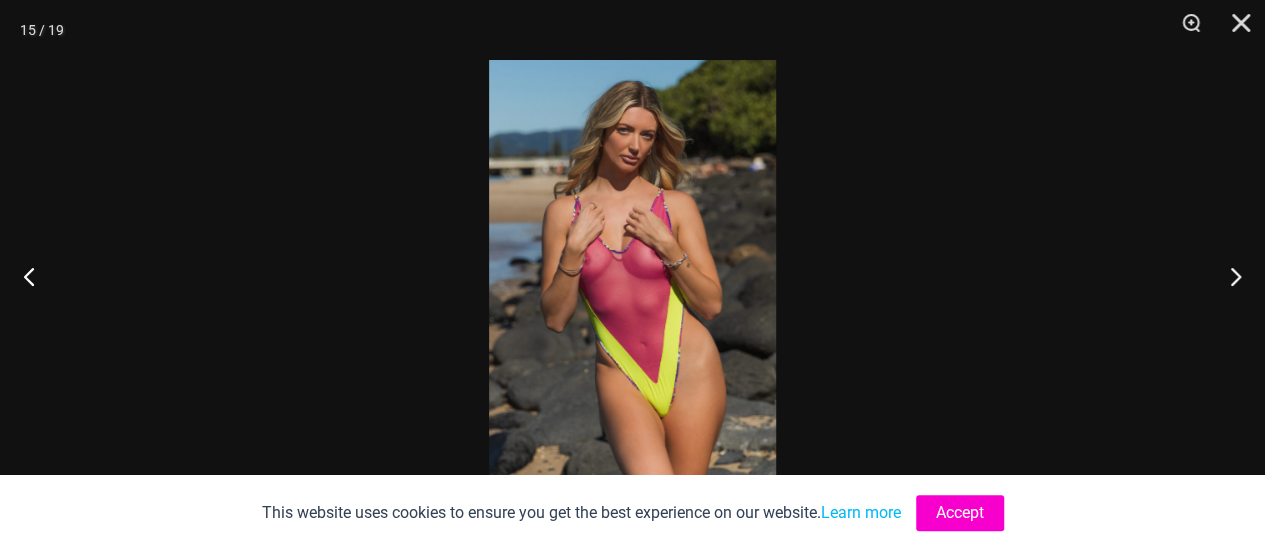 click on "Accept" at bounding box center [960, 513] 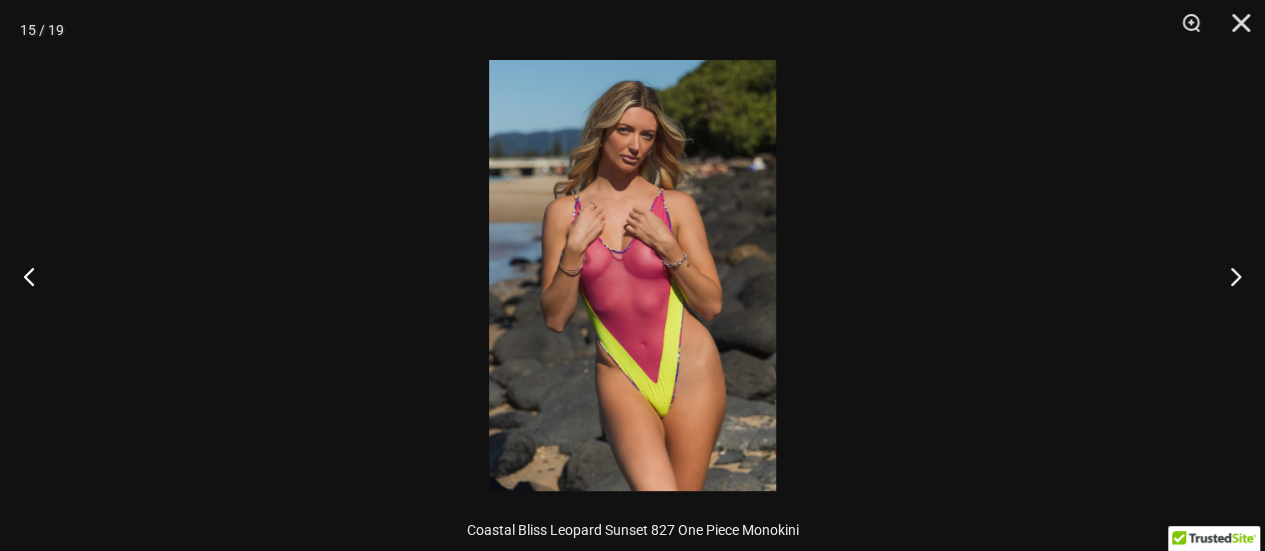 click at bounding box center (632, 275) 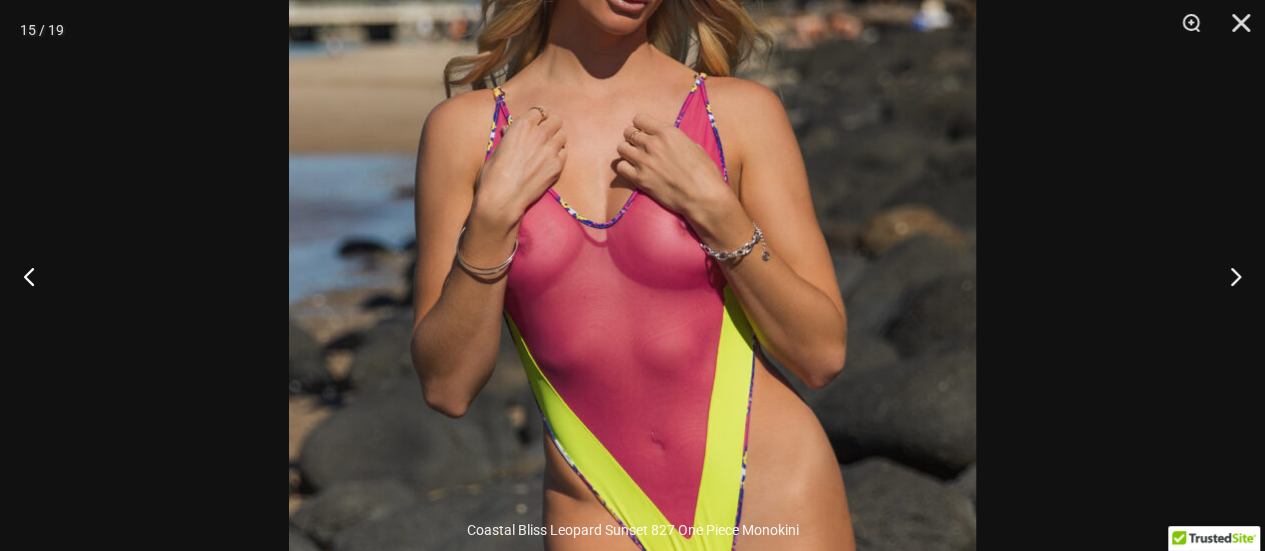 scroll, scrollTop: 2400, scrollLeft: 0, axis: vertical 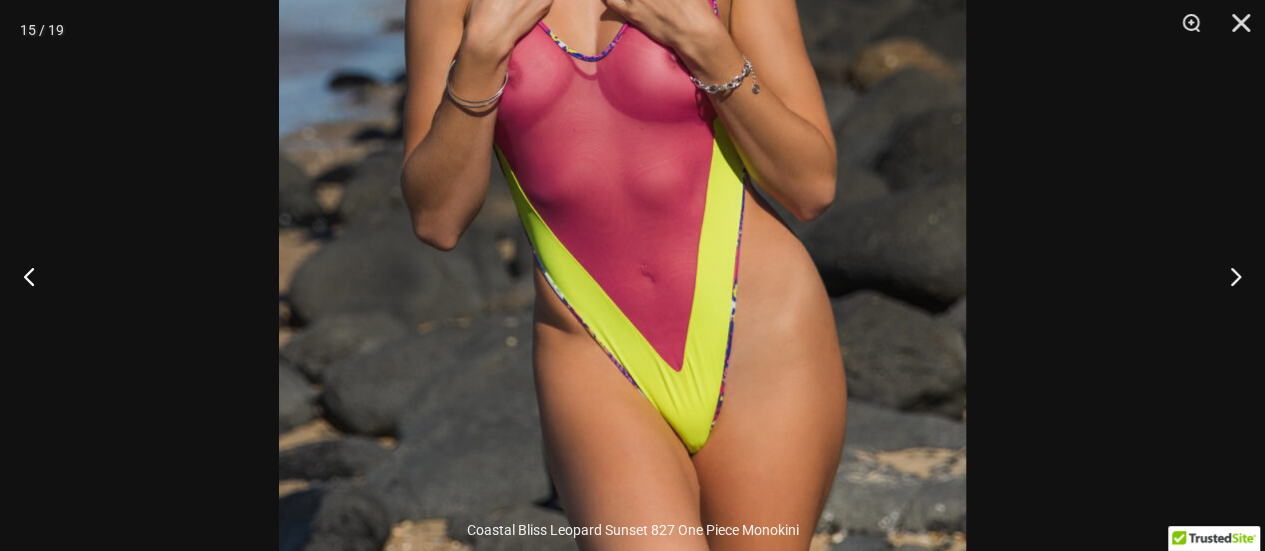 click on "Skip to content
Search for:
Search
Search
No products in the cart.
No products in the cart.
Continue Shopping
2025 Birthday" at bounding box center [632, 1388] 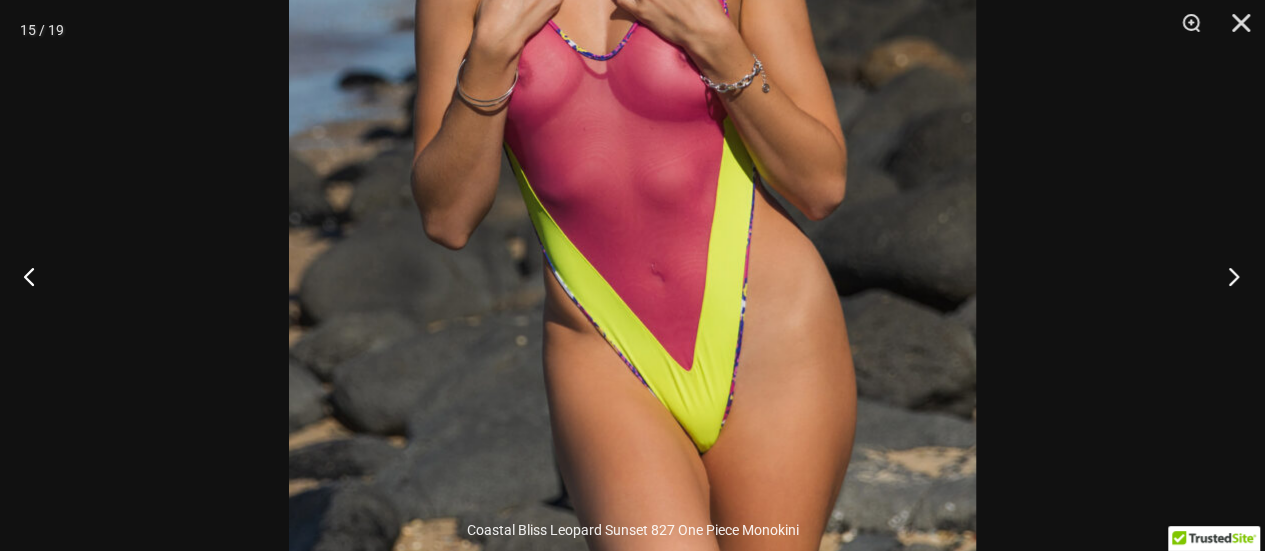 click at bounding box center [1227, 276] 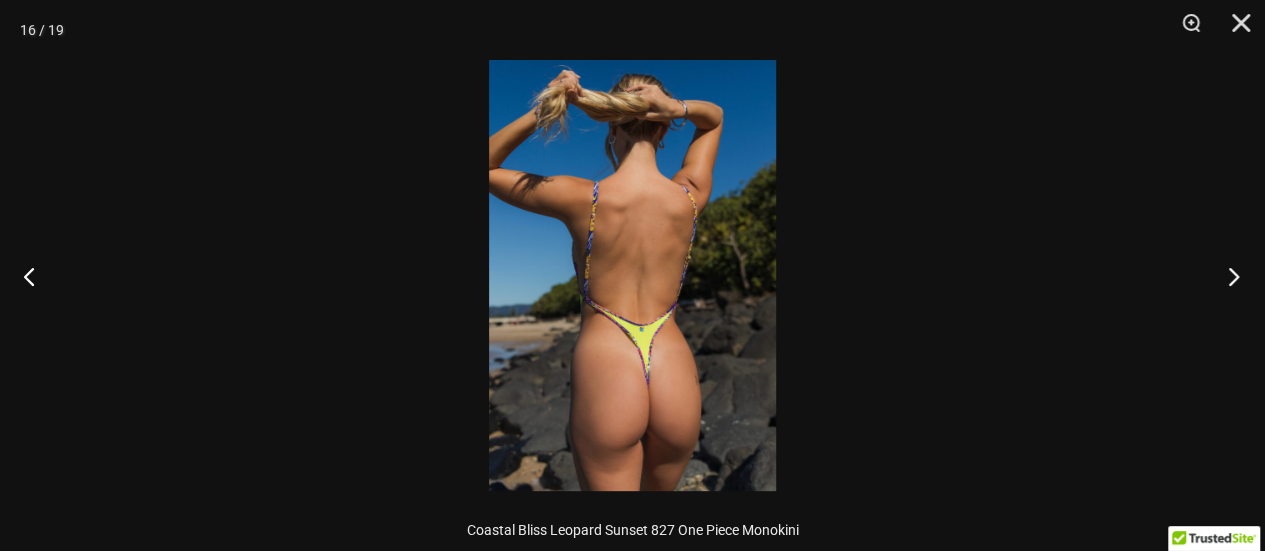 click at bounding box center [1227, 276] 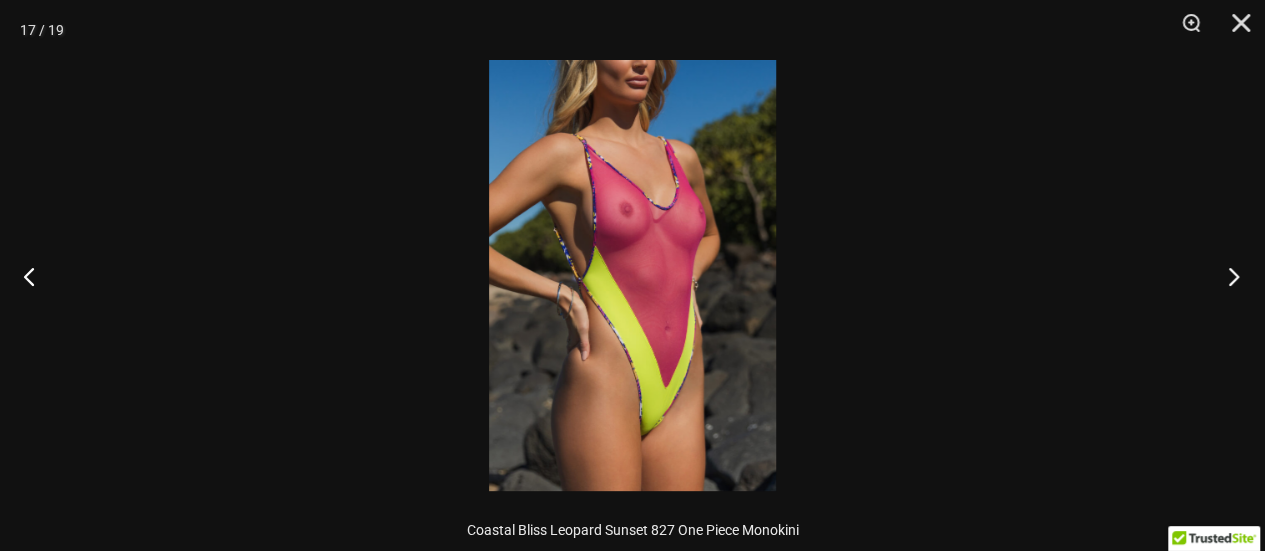 click at bounding box center [1227, 276] 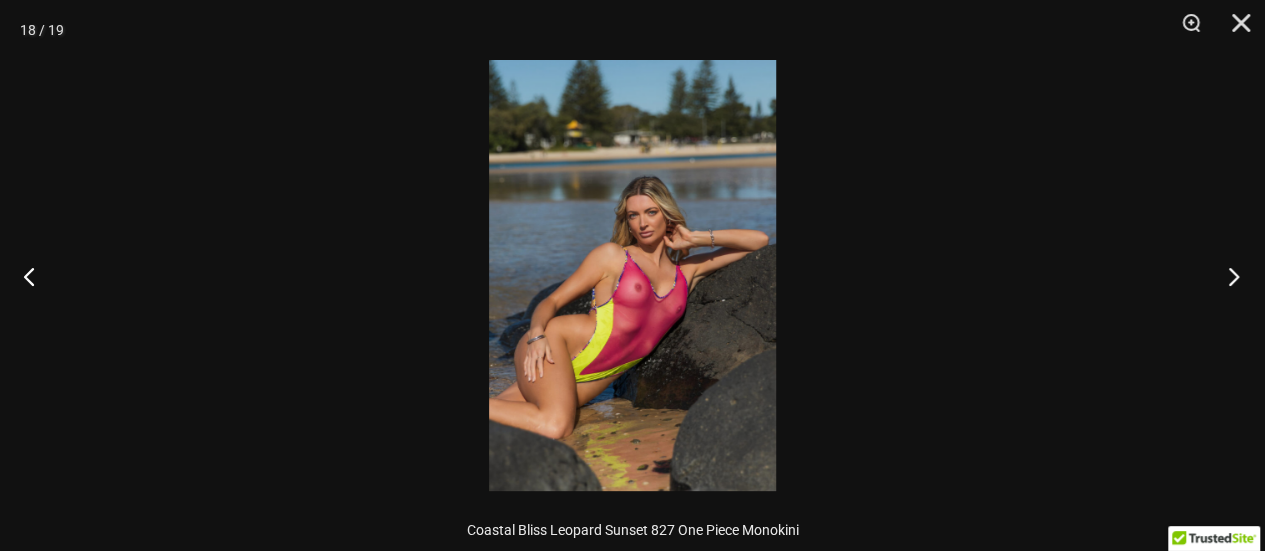 click at bounding box center (1227, 276) 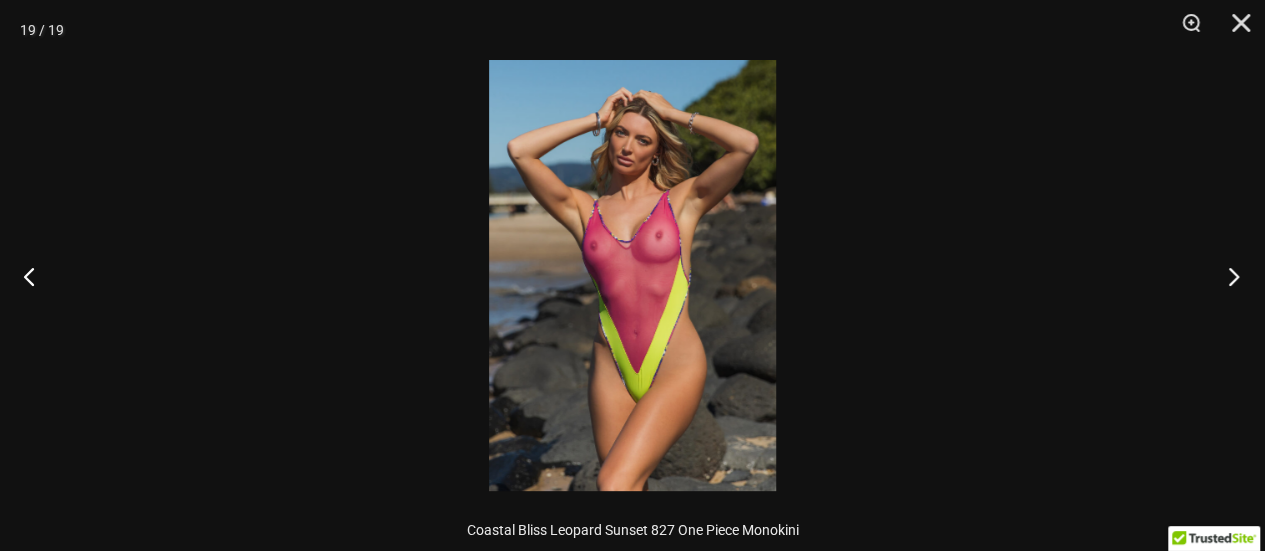 click at bounding box center [1227, 276] 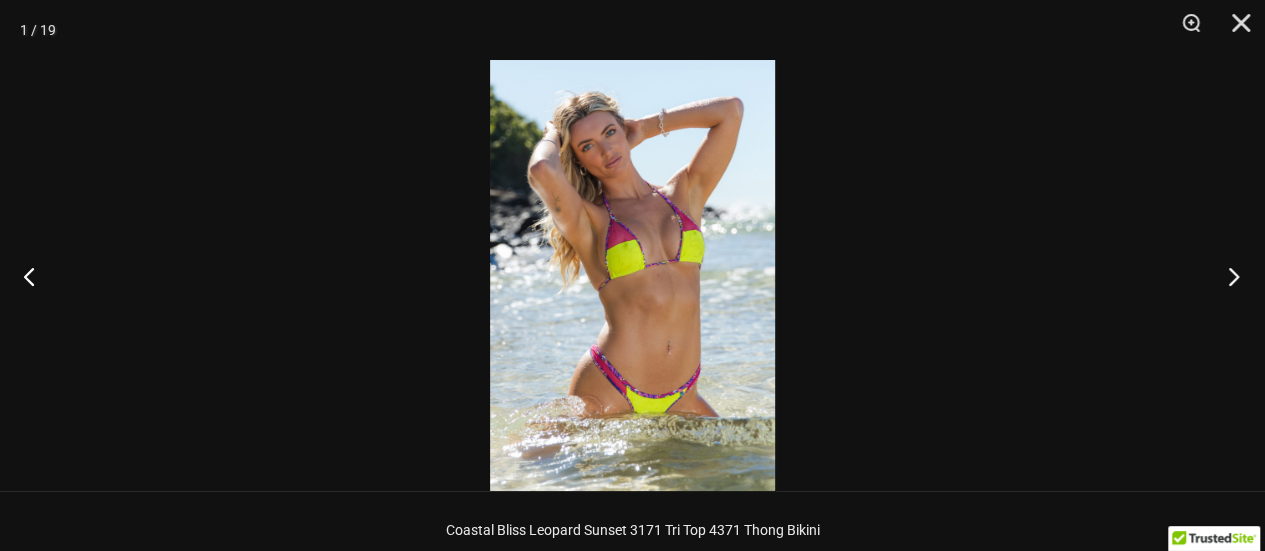 click at bounding box center [1227, 276] 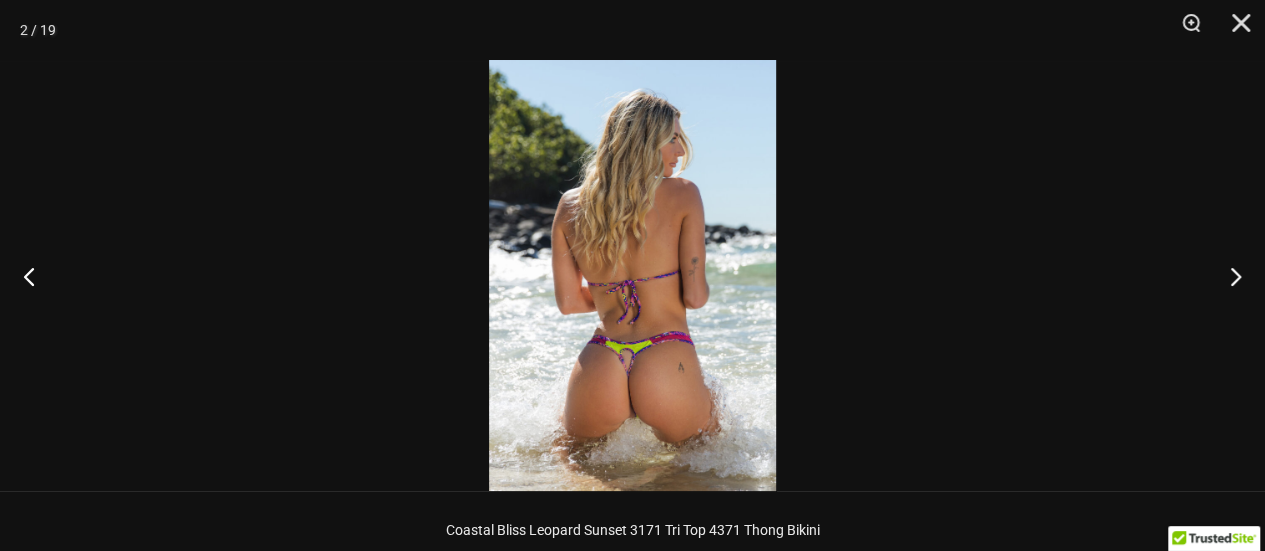 click at bounding box center (632, 275) 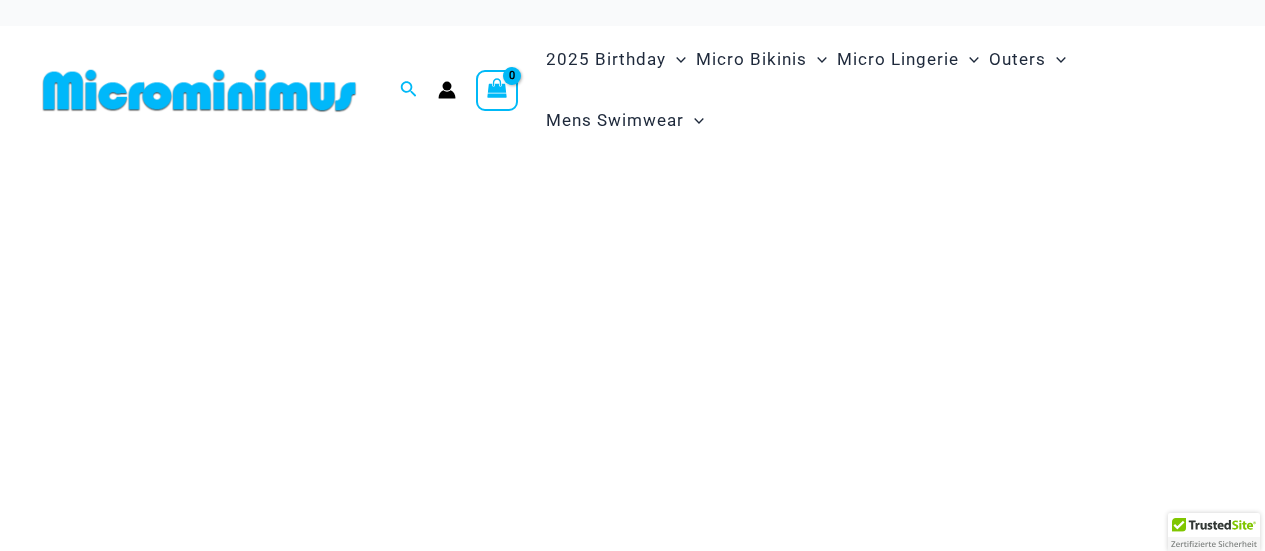 scroll, scrollTop: 0, scrollLeft: 0, axis: both 